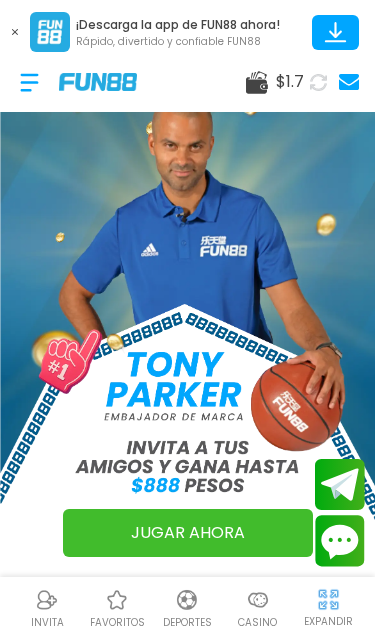 scroll, scrollTop: 0, scrollLeft: 0, axis: both 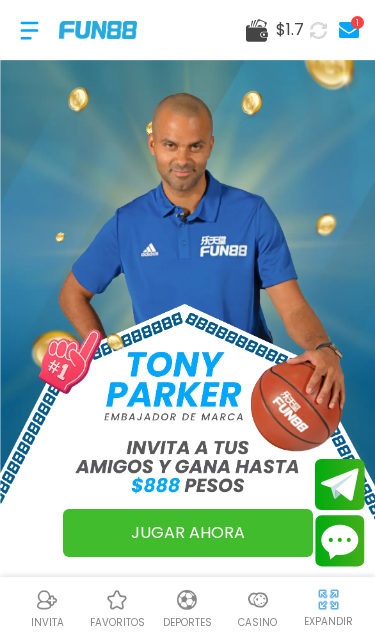 click at bounding box center (29, 30) 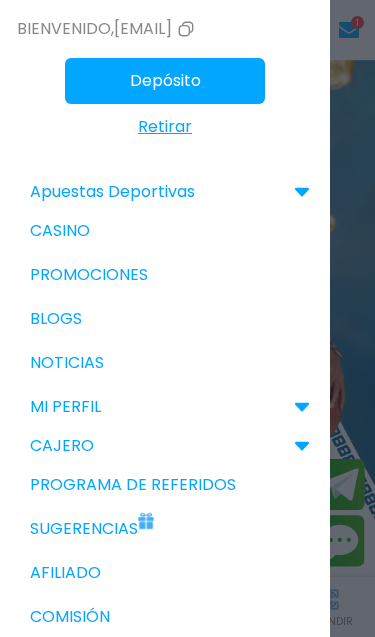 click at bounding box center [146, 516] 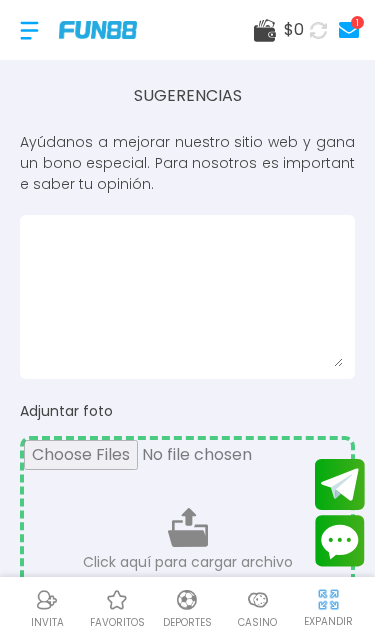 click at bounding box center (187, 297) 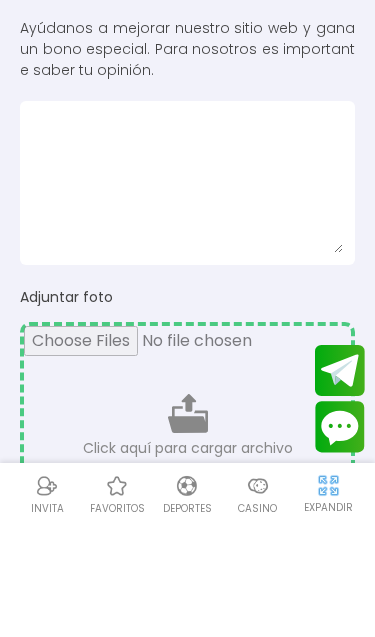 type on "*" 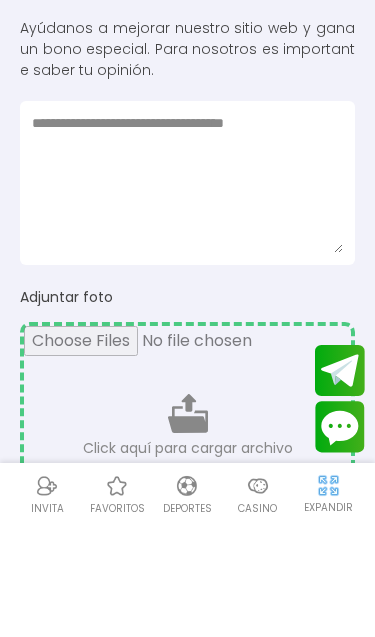 click on "**********" at bounding box center (187, 297) 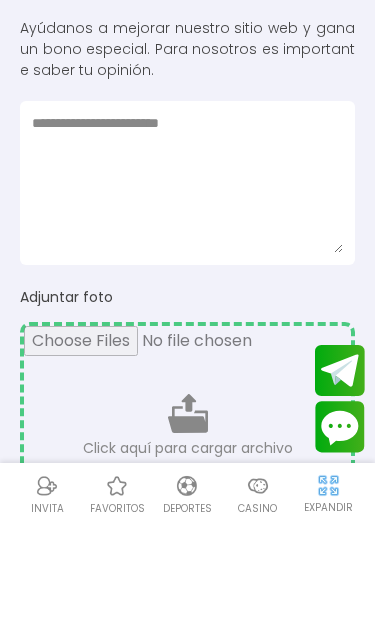 click on "**********" at bounding box center [187, 297] 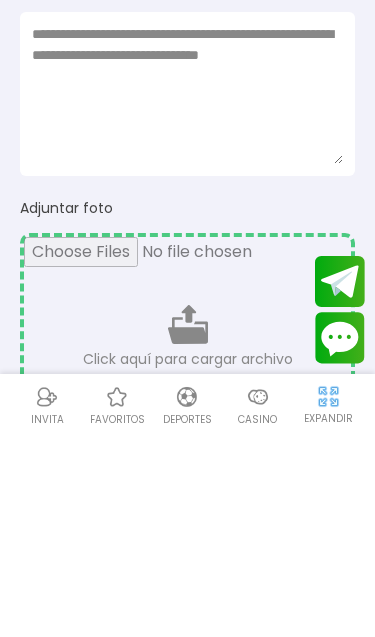 type on "**********" 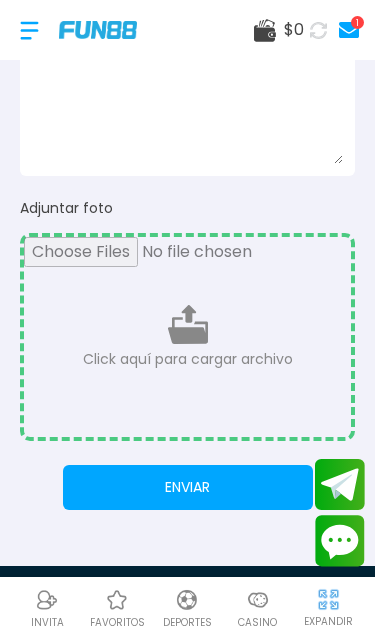 click on "Enviar" at bounding box center [188, 487] 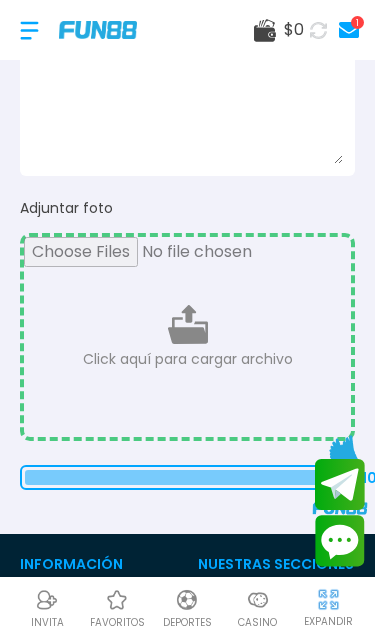 type 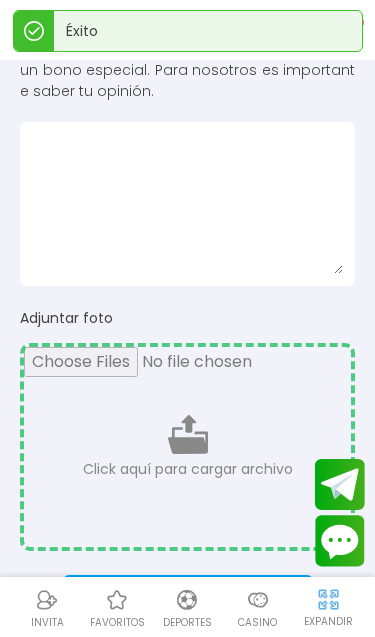 scroll, scrollTop: 0, scrollLeft: 0, axis: both 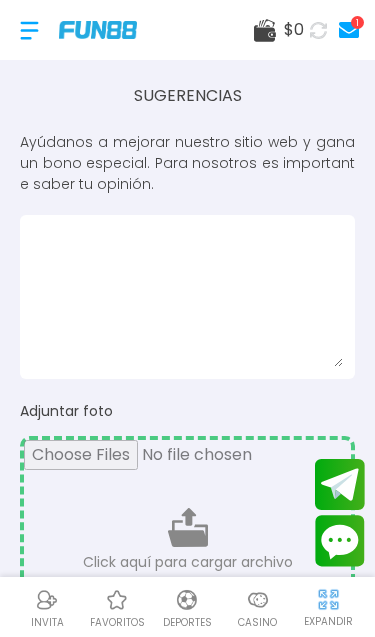 click at bounding box center (187, 297) 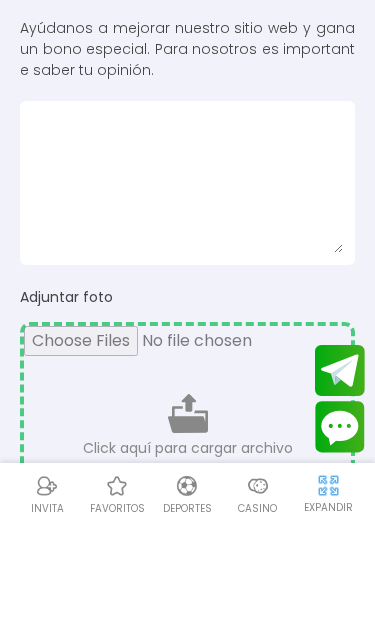 click at bounding box center (187, 297) 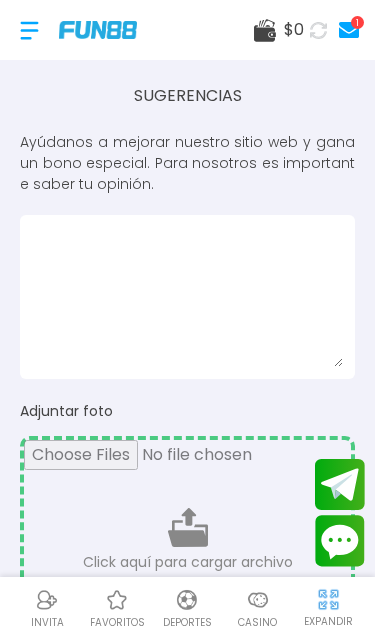 click on "Sugerencias" at bounding box center [187, 96] 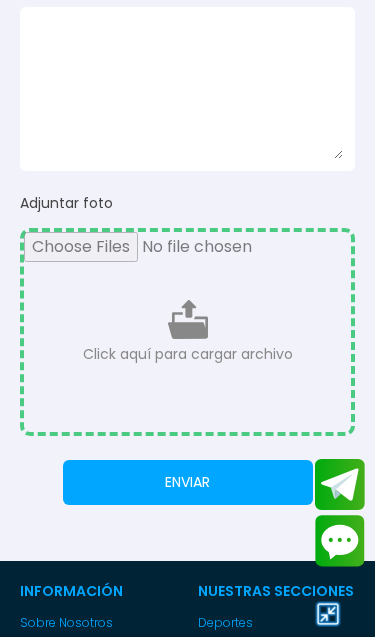 scroll, scrollTop: 0, scrollLeft: 0, axis: both 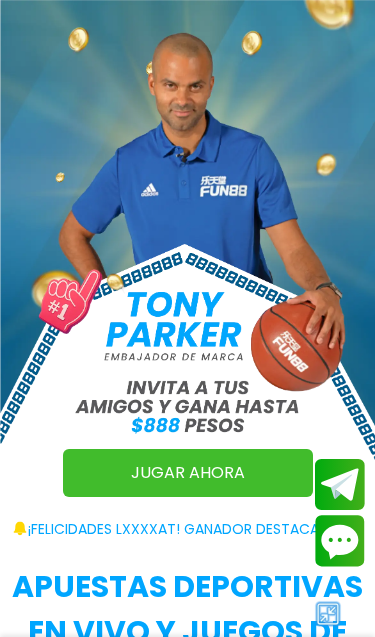 click at bounding box center [328, 614] 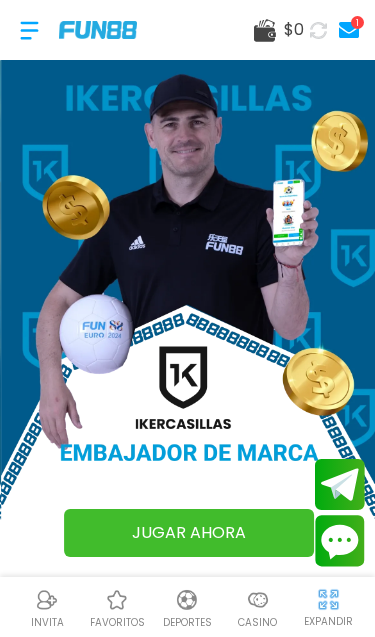 click on "$ [NUMBER]" at bounding box center [187, 30] 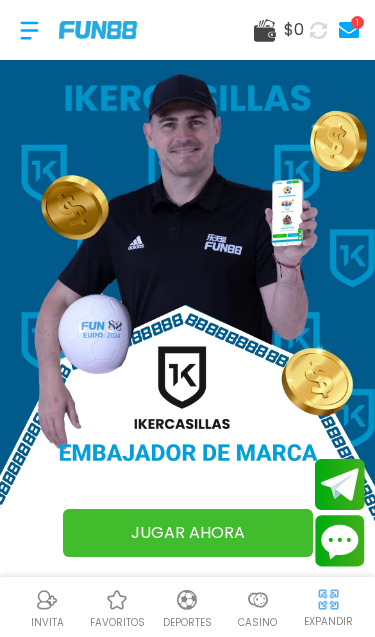 click on "1" at bounding box center (349, 30) 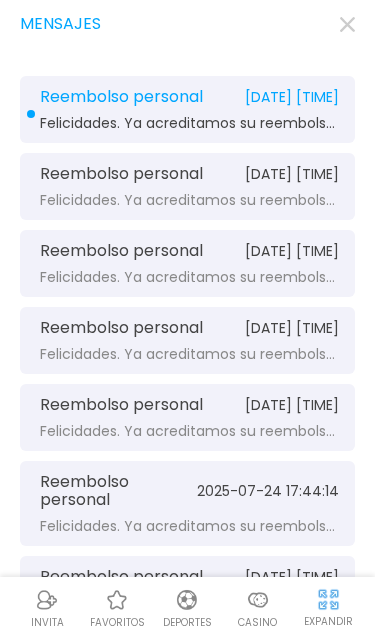 click on "[DATE] [TIME]" at bounding box center [292, 97] 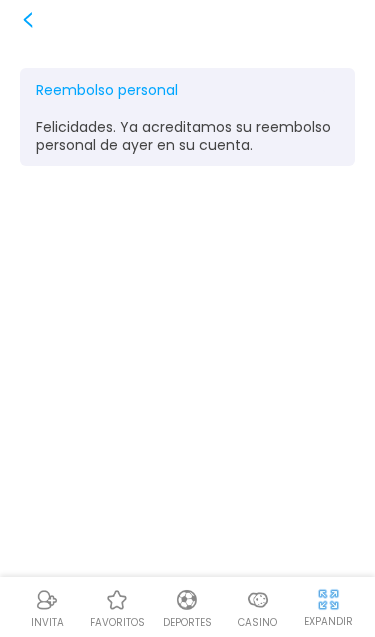 click 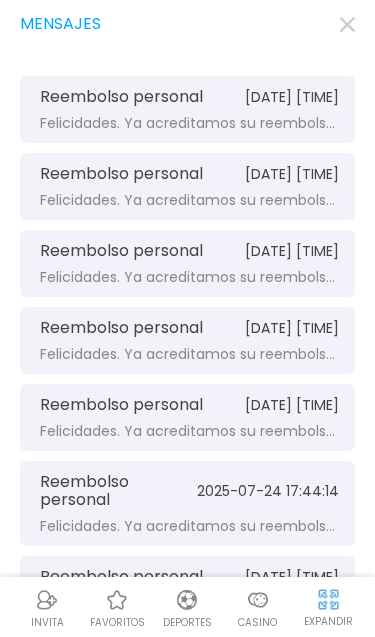 click on "favoritos" at bounding box center [117, 622] 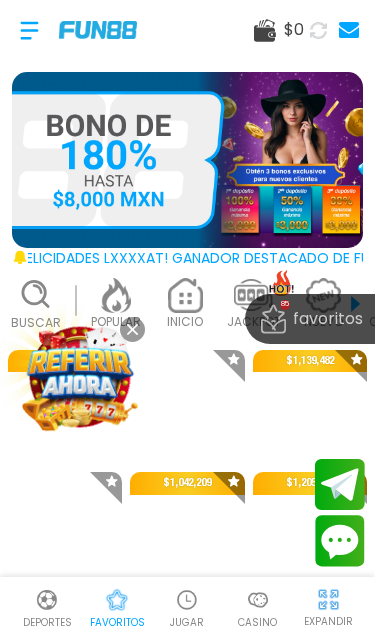 click at bounding box center (29, 30) 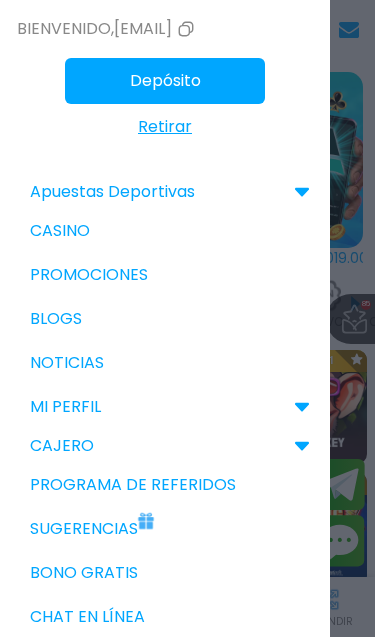 click on "Bono Gratis" at bounding box center [165, 573] 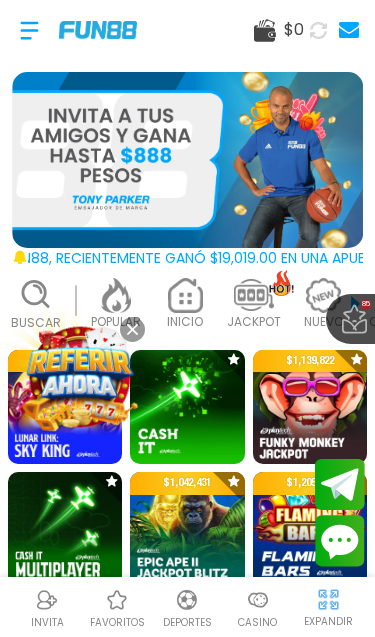 click 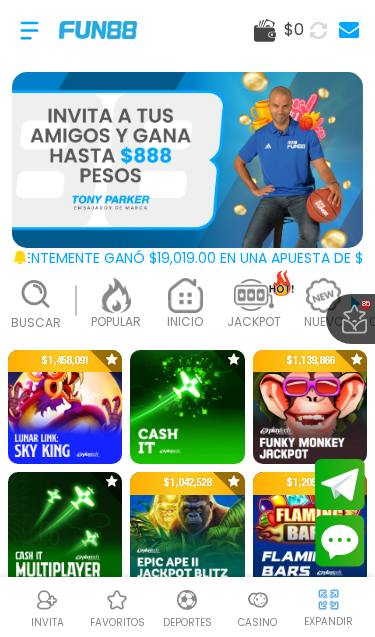 click at bounding box center (29, 30) 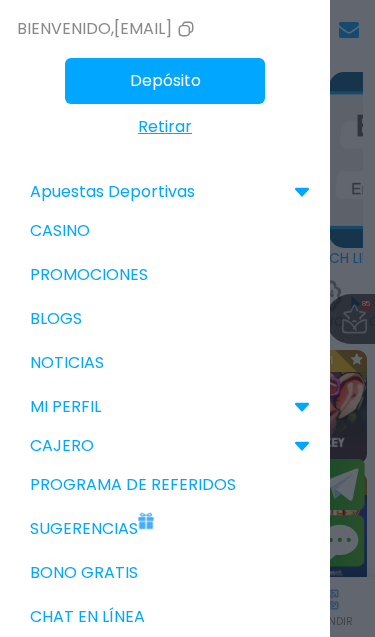 click on "Bono Gratis" at bounding box center (165, 573) 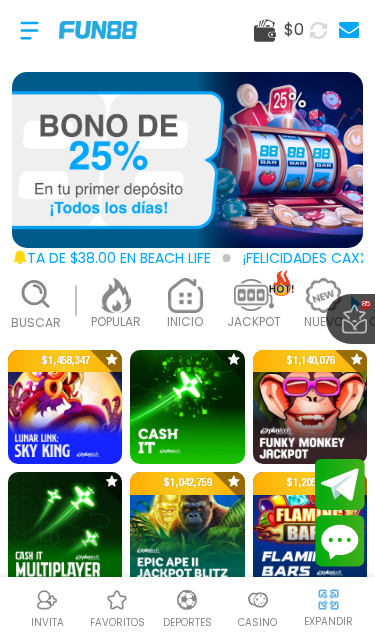 scroll, scrollTop: 115, scrollLeft: 0, axis: vertical 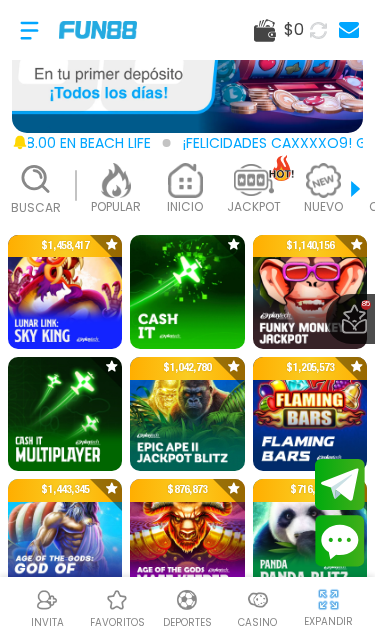 click at bounding box center [29, 30] 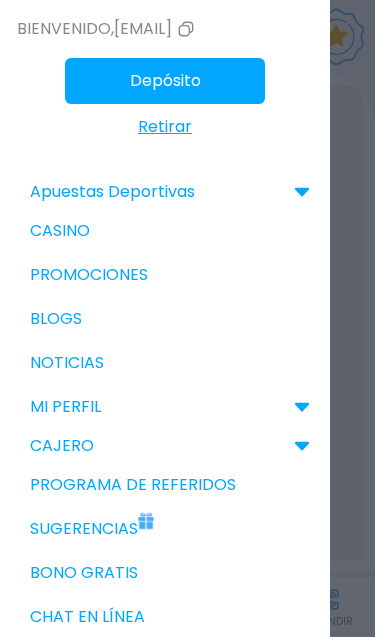 click on "Bono Gratis" at bounding box center (165, 573) 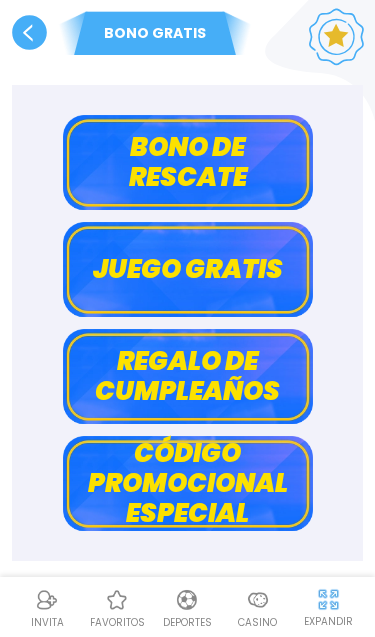 click on "Bono de rescate" at bounding box center [188, 162] 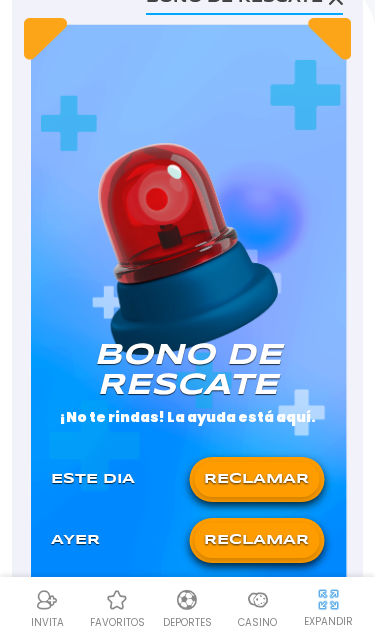 scroll, scrollTop: 104, scrollLeft: 0, axis: vertical 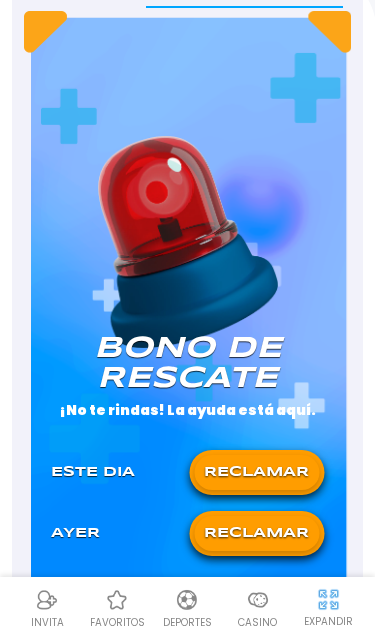 click on "RECLAMAR" at bounding box center [256, 472] 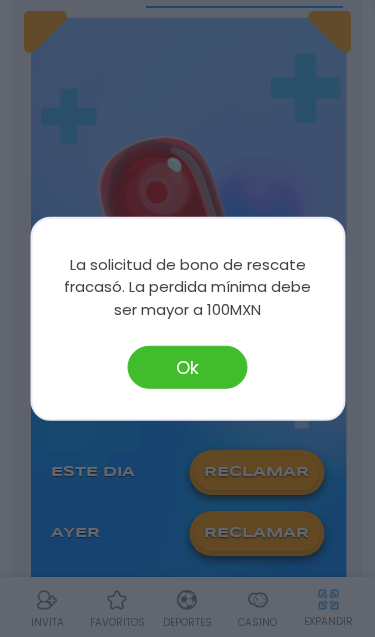 click on "Ok" at bounding box center (188, 367) 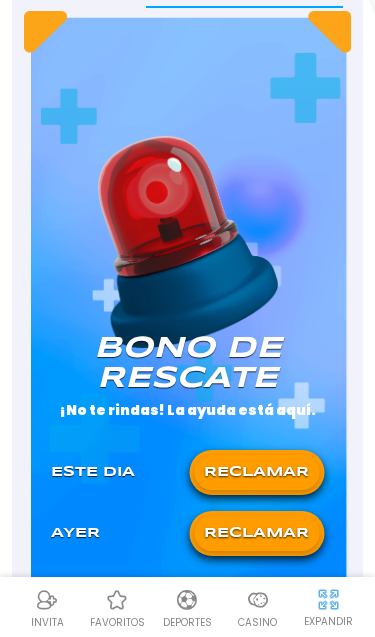 click at bounding box center [328, 599] 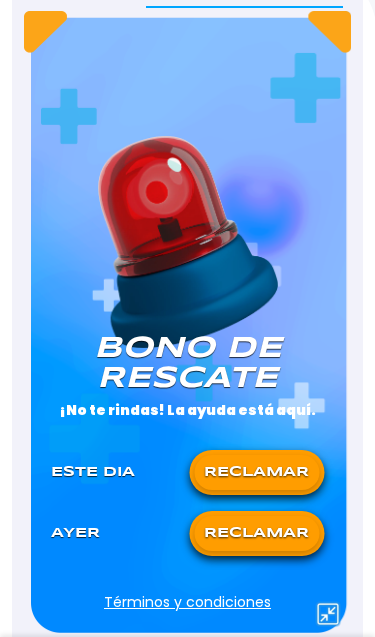 click at bounding box center [328, 614] 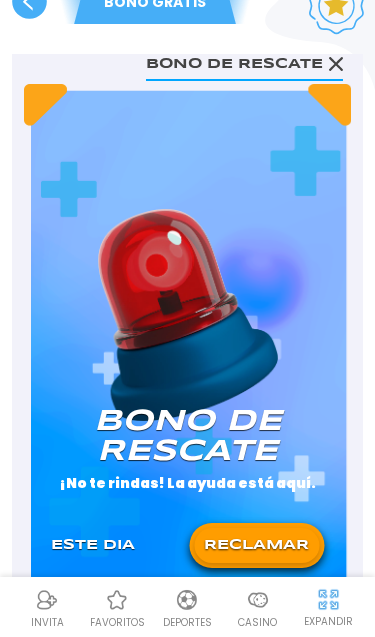 scroll, scrollTop: 0, scrollLeft: 0, axis: both 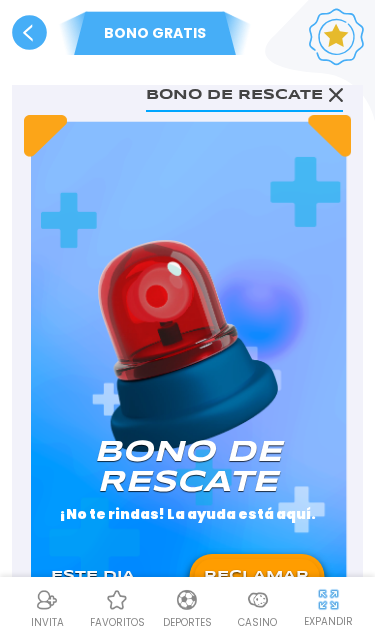 click on "Bono de rescate" at bounding box center [244, 93] 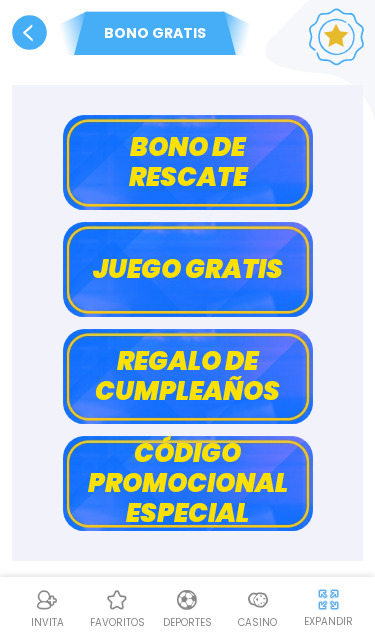 click 